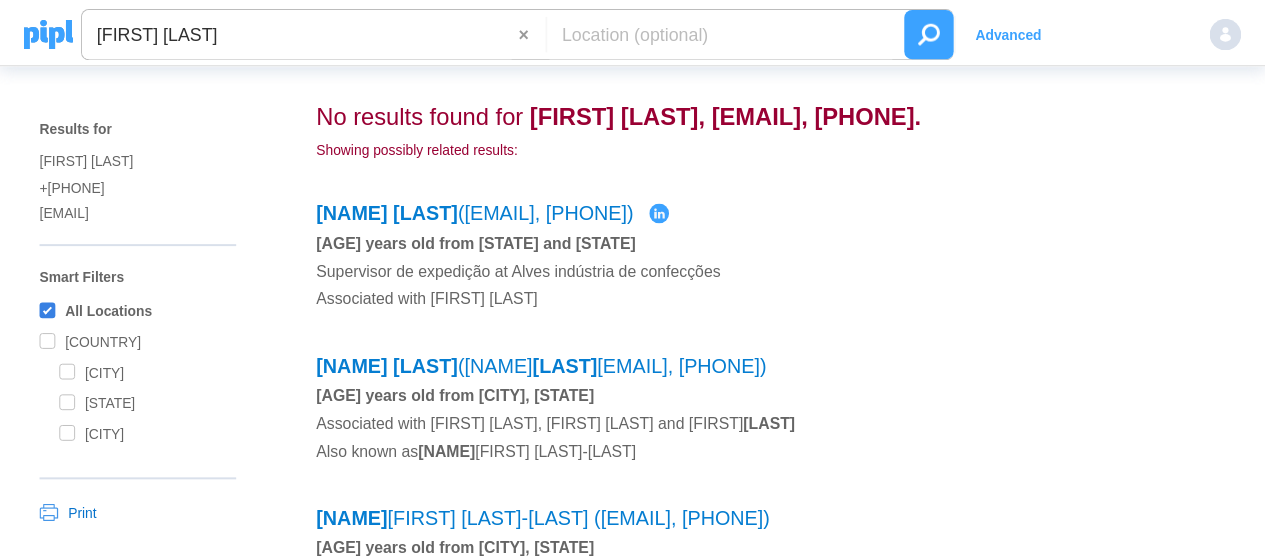 scroll, scrollTop: 0, scrollLeft: 0, axis: both 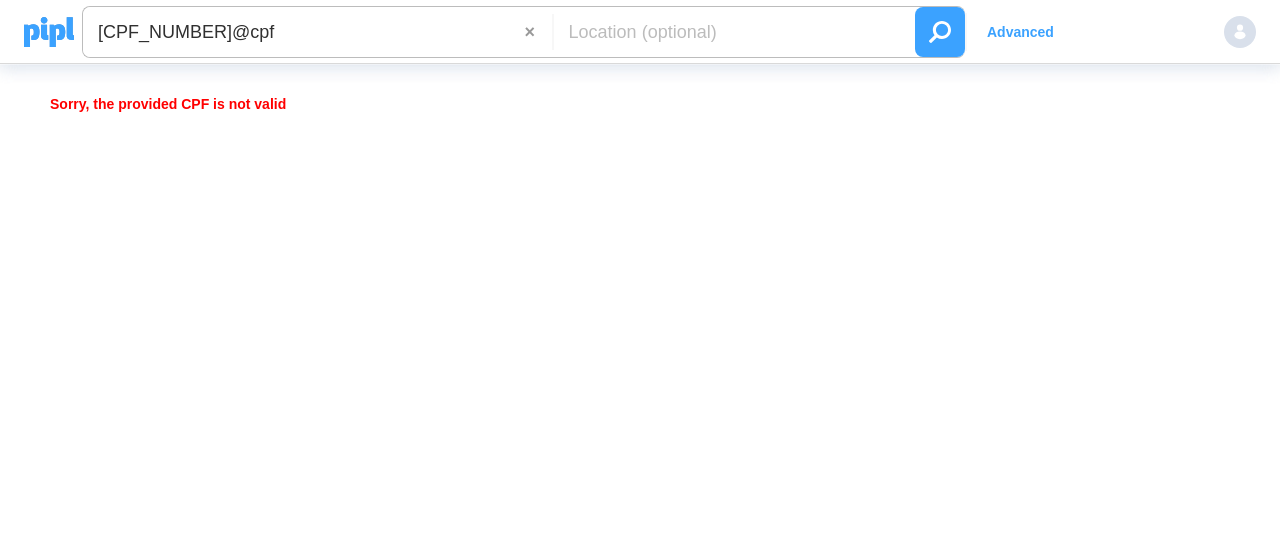 type on "[CPF_NUMBER]@cpf" 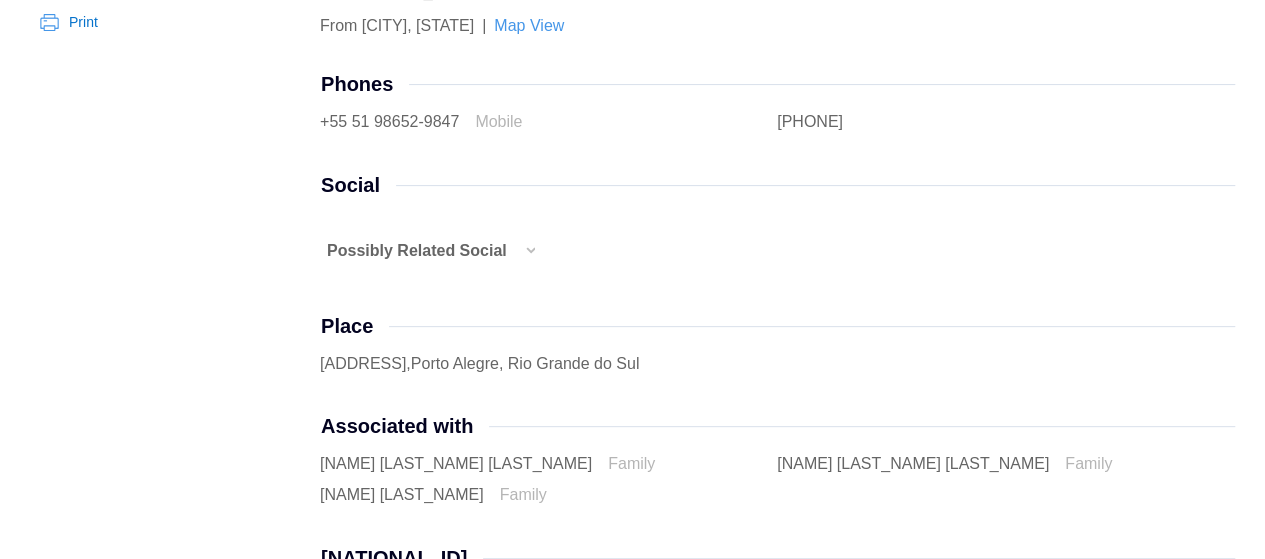 scroll, scrollTop: 300, scrollLeft: 0, axis: vertical 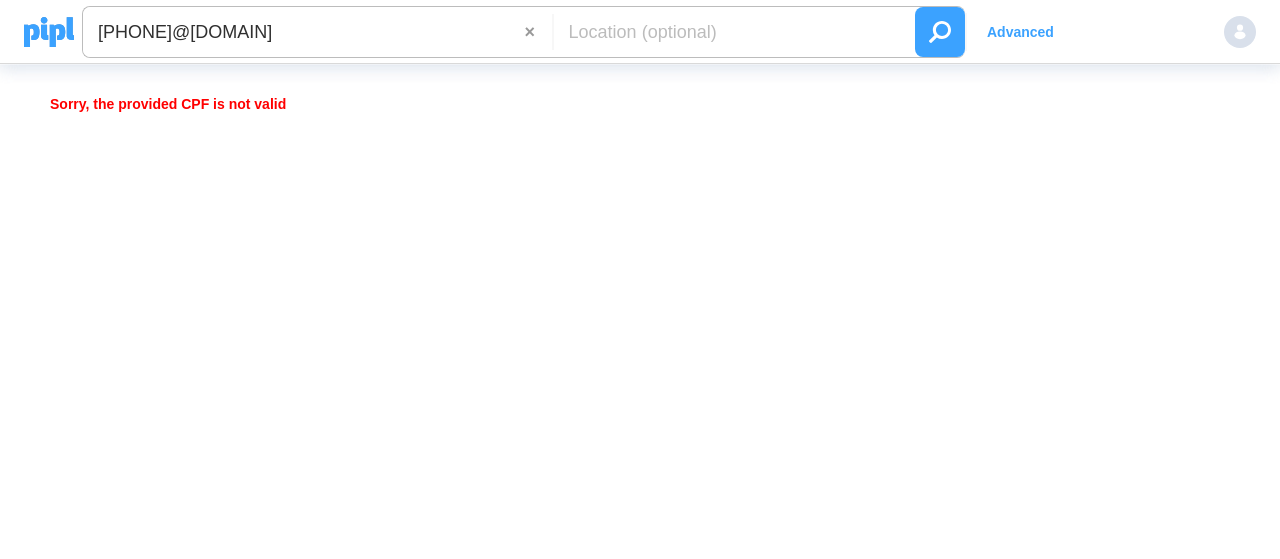 click on "341.874.168-11@cpf" at bounding box center (304, 32) 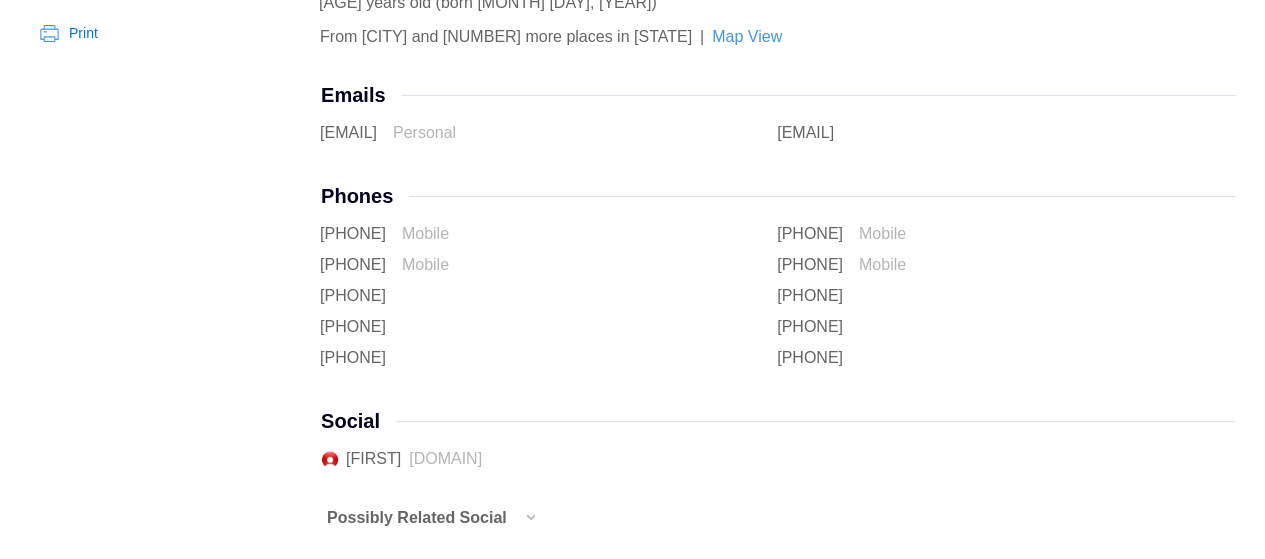 scroll, scrollTop: 0, scrollLeft: 0, axis: both 